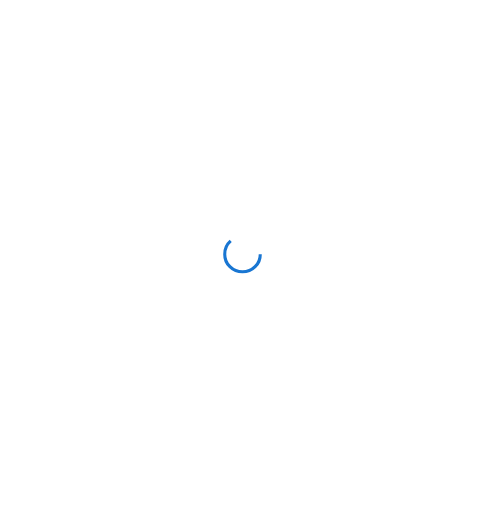 scroll, scrollTop: 0, scrollLeft: 0, axis: both 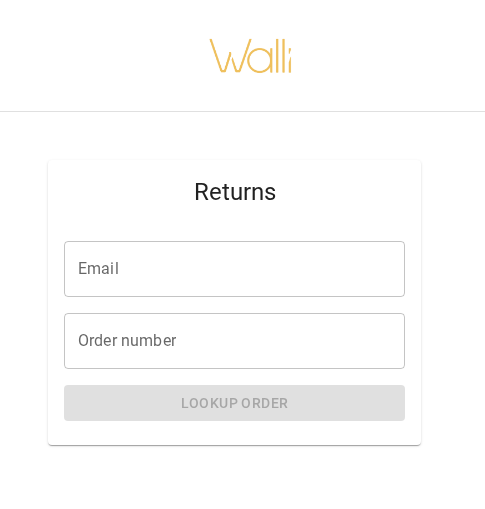 drag, startPoint x: 0, startPoint y: 0, endPoint x: 316, endPoint y: 287, distance: 426.8782 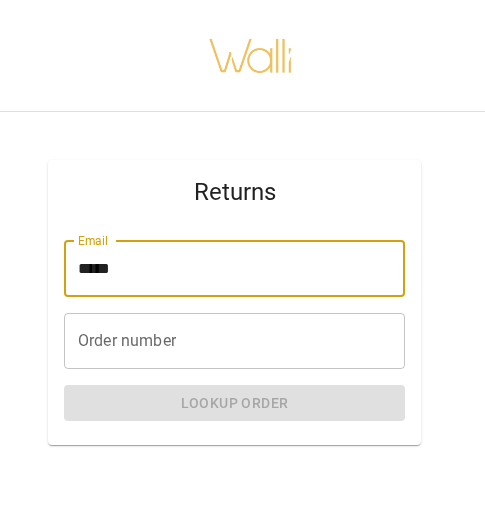 type on "**********" 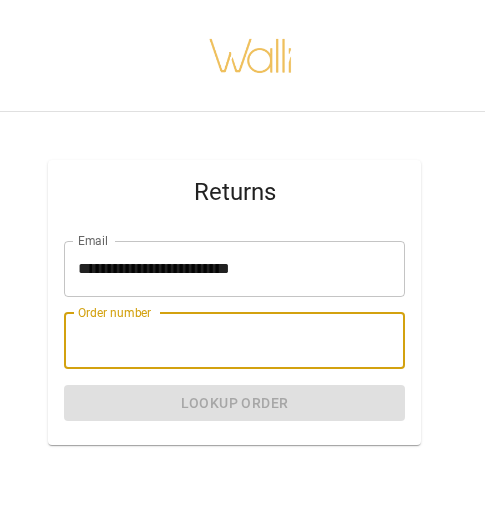 click on "Order number" at bounding box center [234, 341] 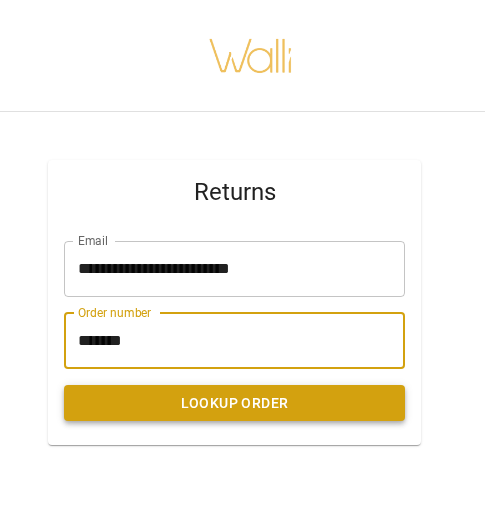 type on "*******" 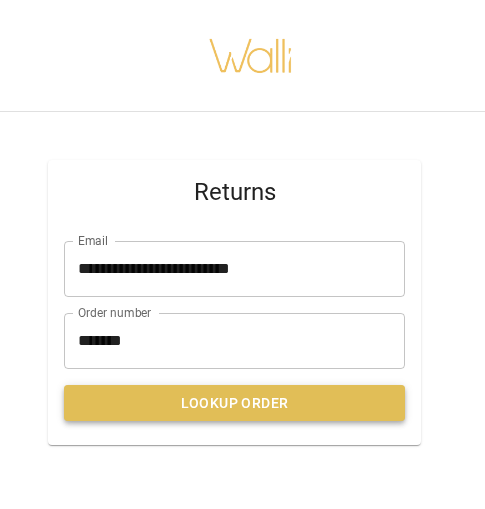 click on "Lookup Order" at bounding box center (234, 403) 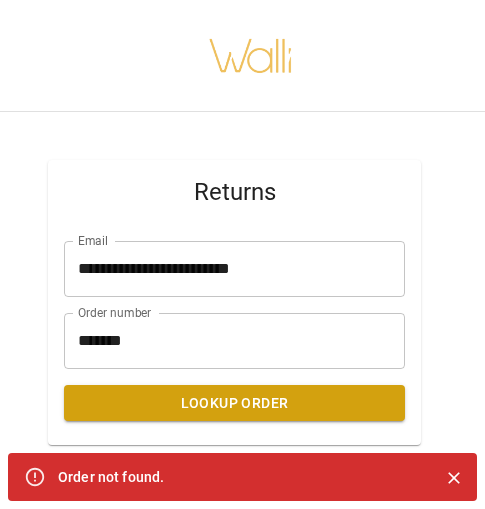 click on "**********" at bounding box center (234, 269) 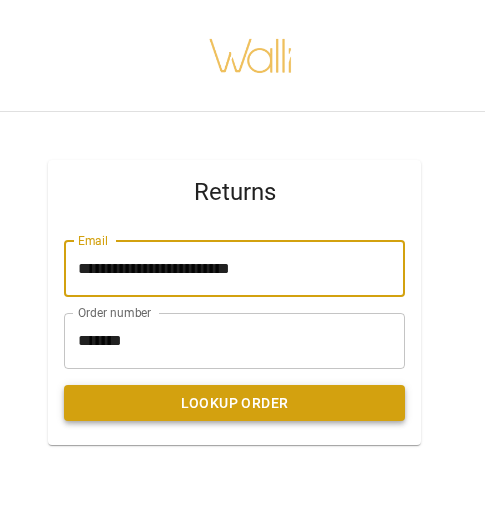 click on "Lookup Order" at bounding box center (234, 403) 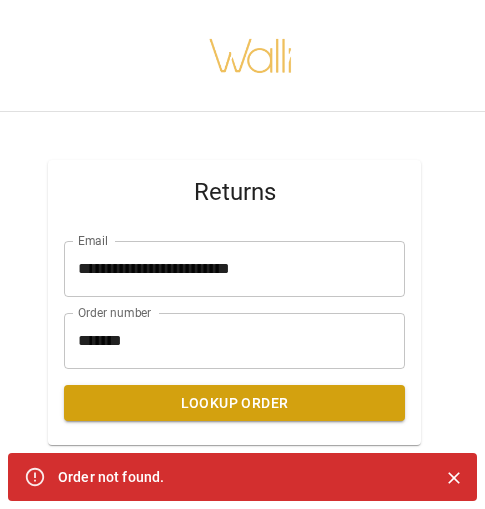 click on "*******" at bounding box center [234, 341] 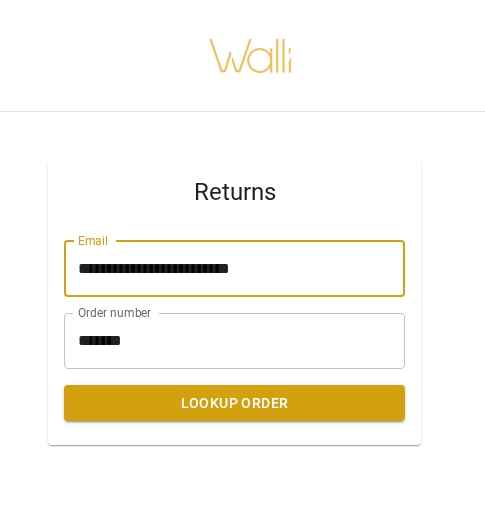 drag, startPoint x: 350, startPoint y: 272, endPoint x: -158, endPoint y: 272, distance: 508 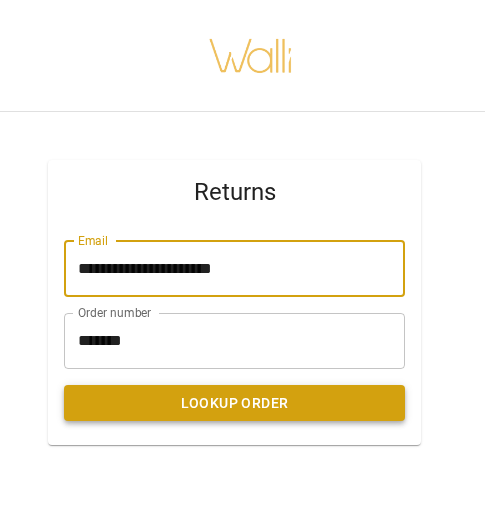 click on "Lookup Order" at bounding box center (234, 403) 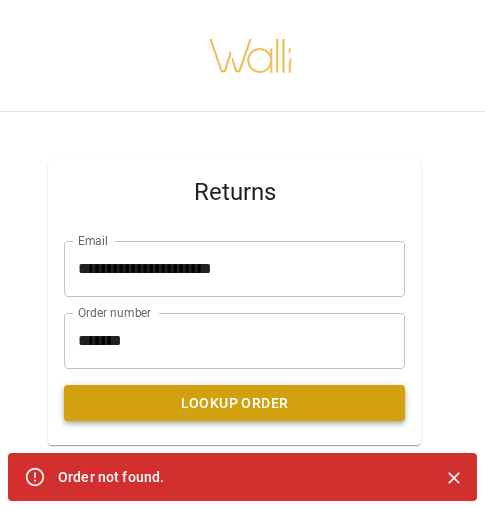 click on "Lookup Order" at bounding box center [234, 403] 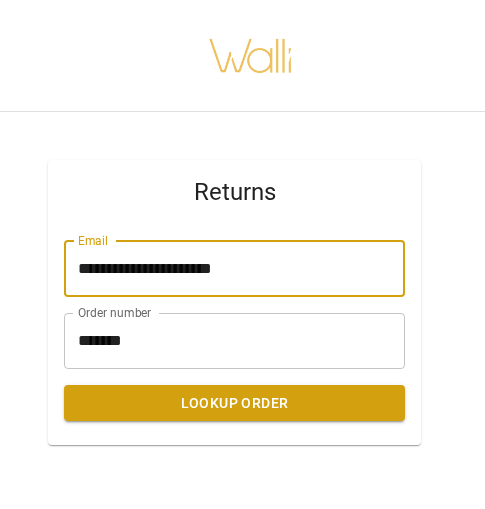 drag, startPoint x: 297, startPoint y: 281, endPoint x: -2, endPoint y: 279, distance: 299.00668 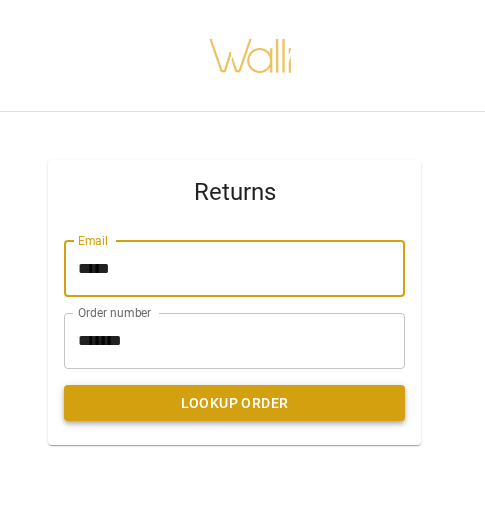 type on "**********" 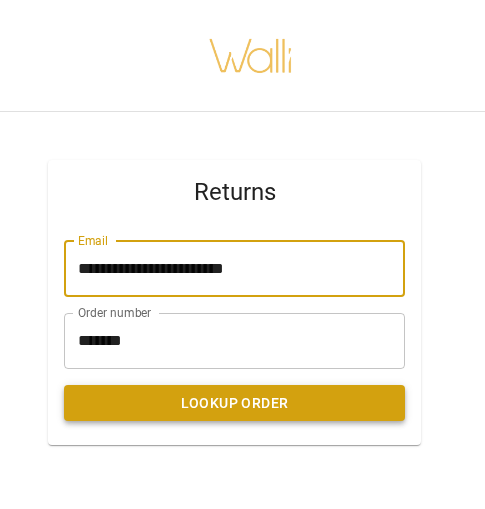 click on "Lookup Order" at bounding box center [234, 403] 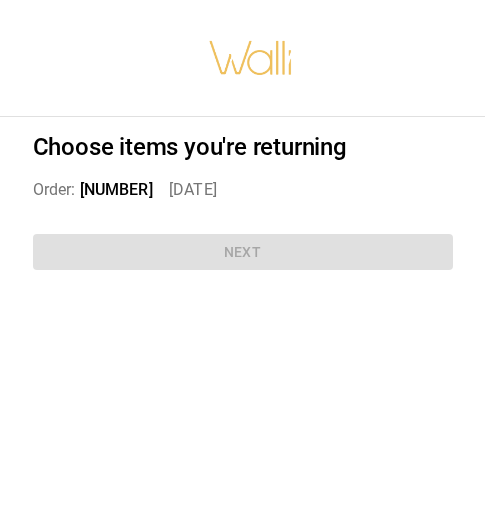 click on "Choose items you're returning Order:   [NUMBER]   [DATE] Next" at bounding box center (243, 205) 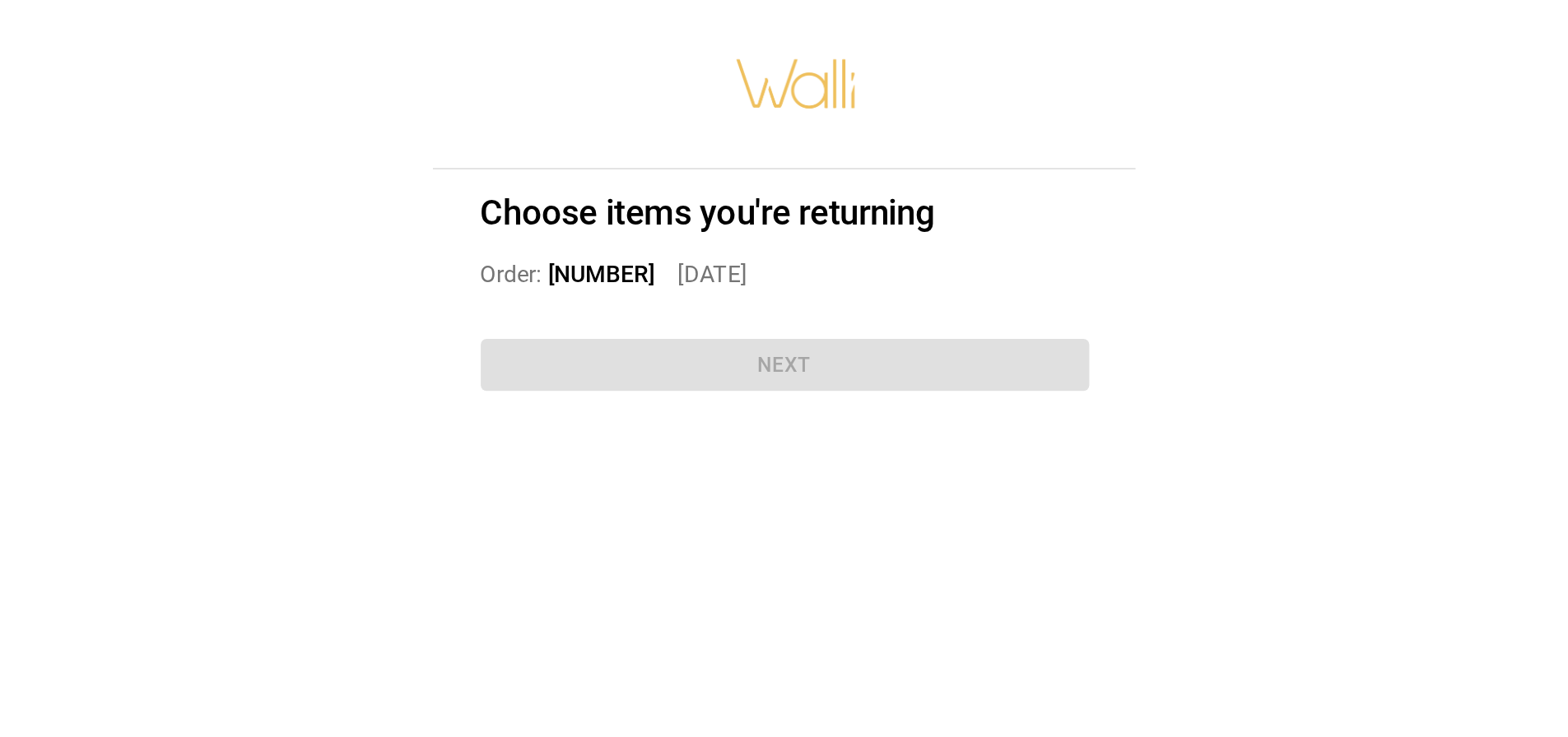 scroll, scrollTop: 0, scrollLeft: 0, axis: both 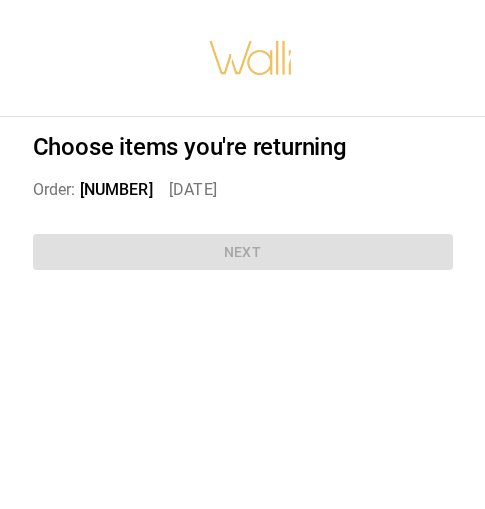 click on "Choose items you're returning Order:   [NUMBER]   [DATE] Next" at bounding box center (243, 205) 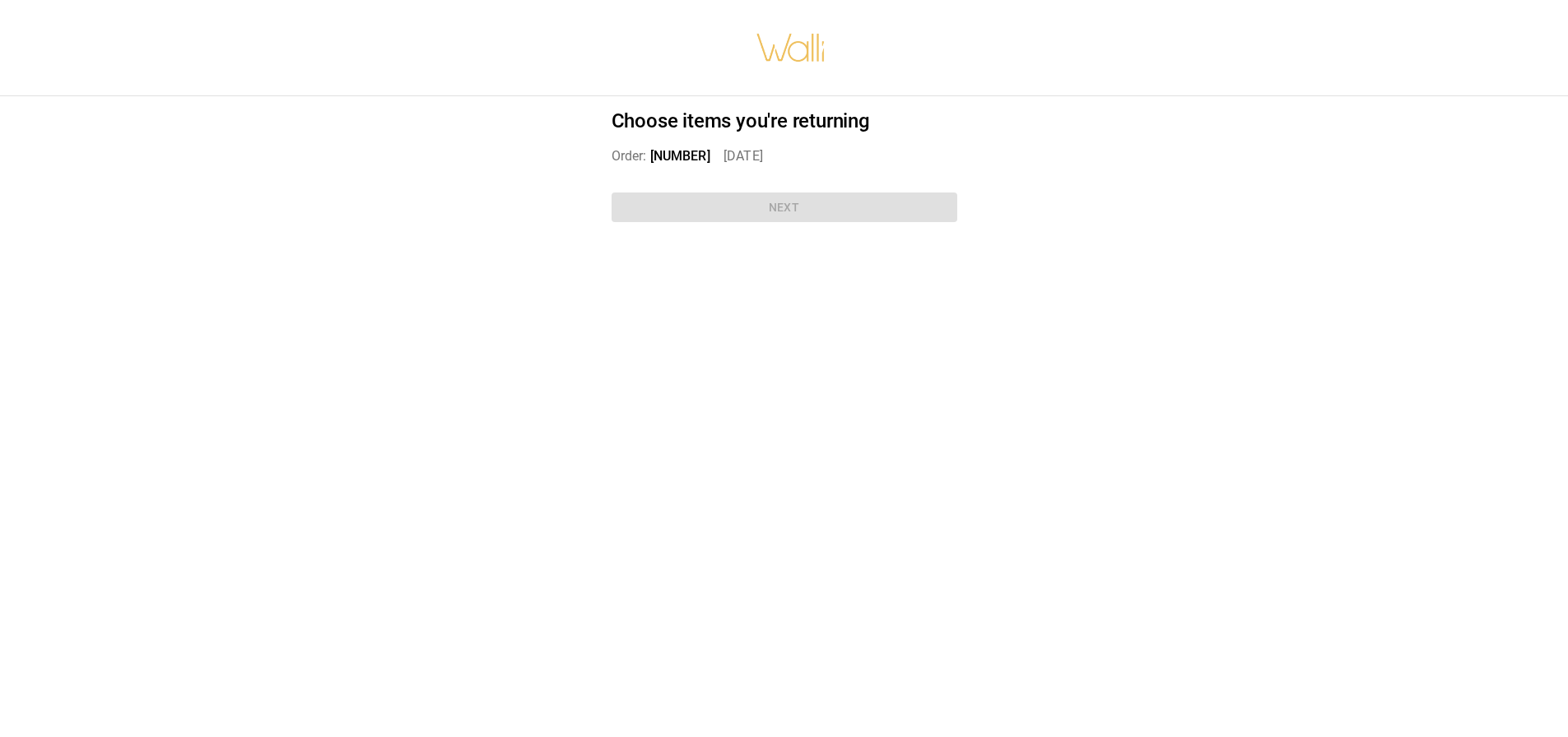 click on "Choose items you're returning Order:   [NUMBER]   [DATE] Next" at bounding box center (784, 169) 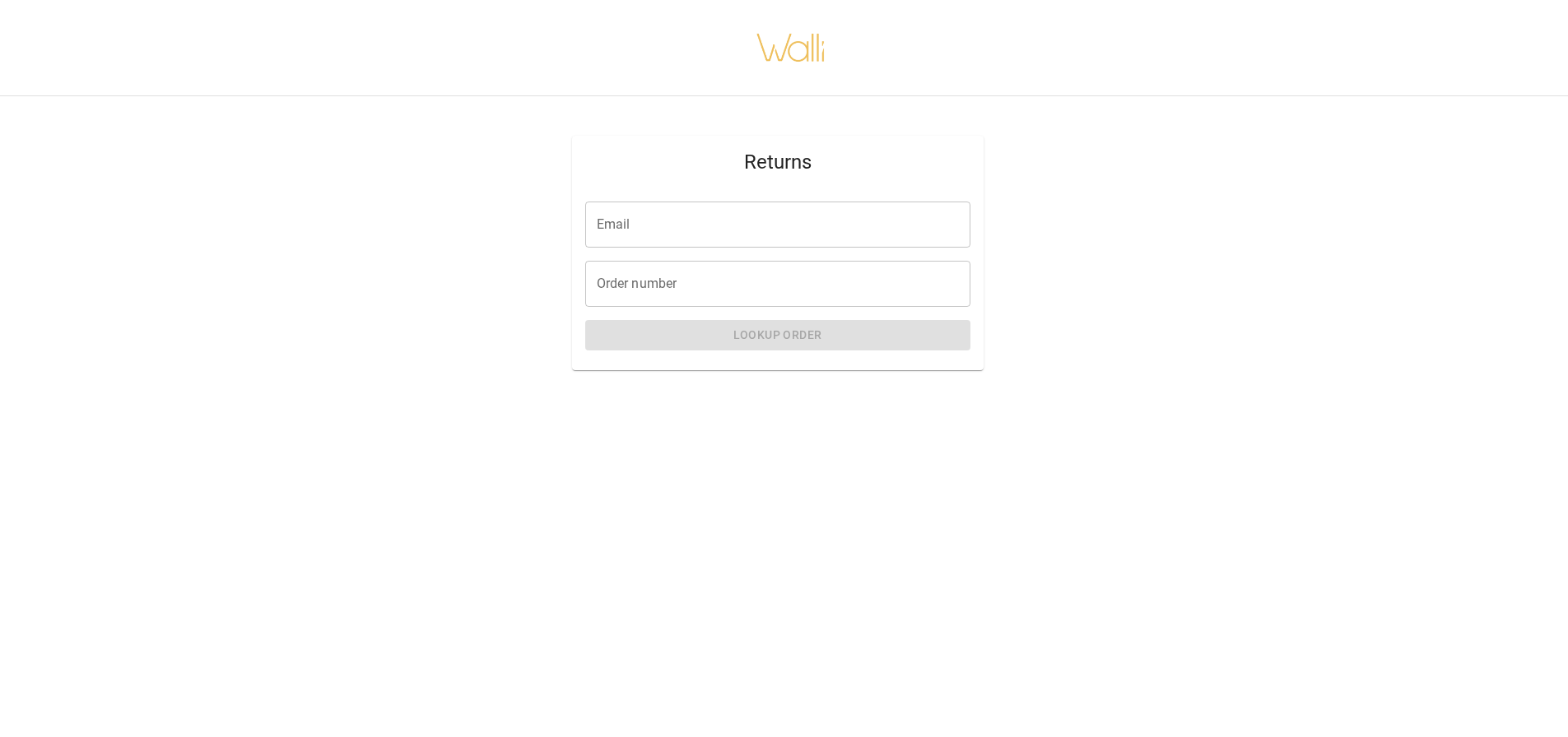 click on "Email" at bounding box center (778, 225) 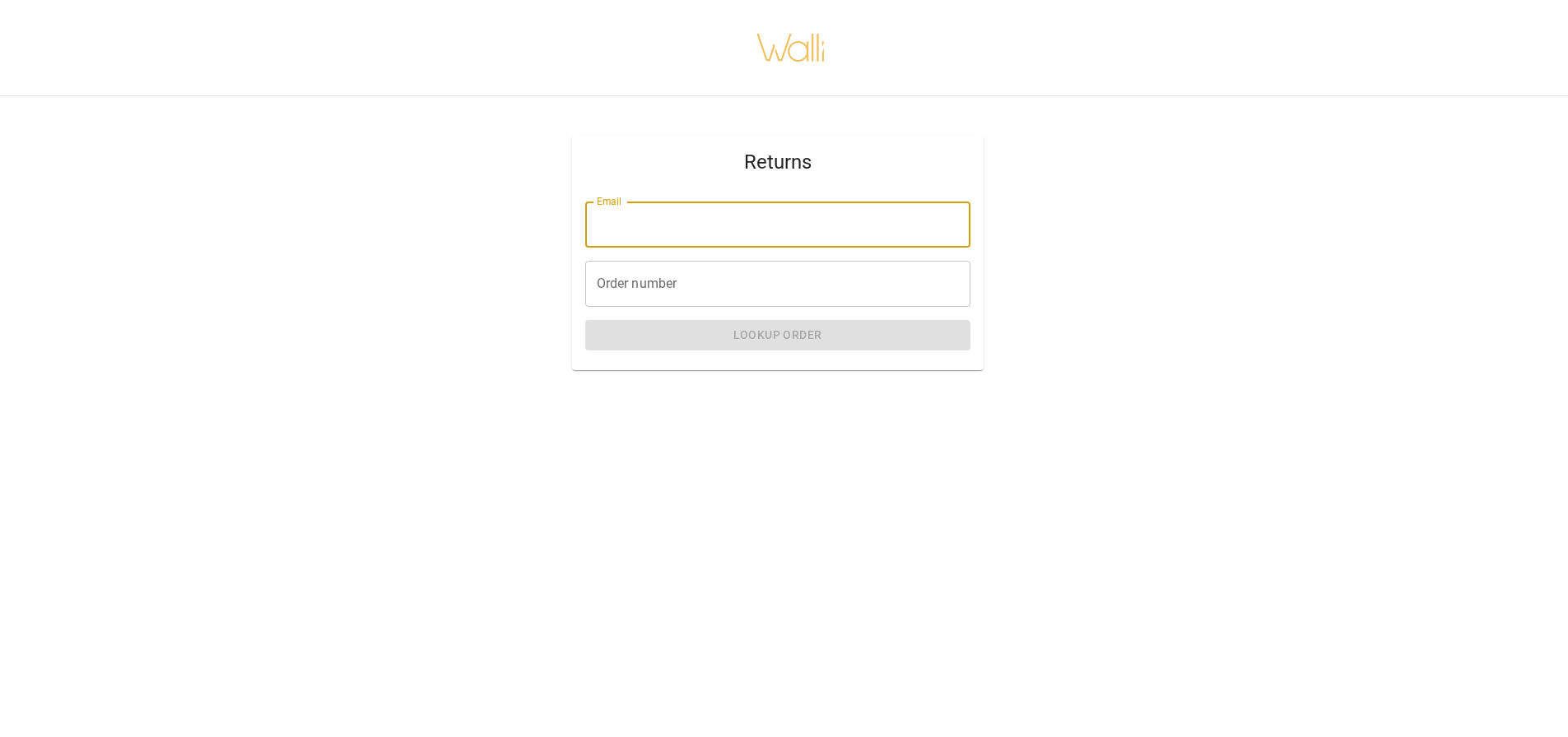 type on "**********" 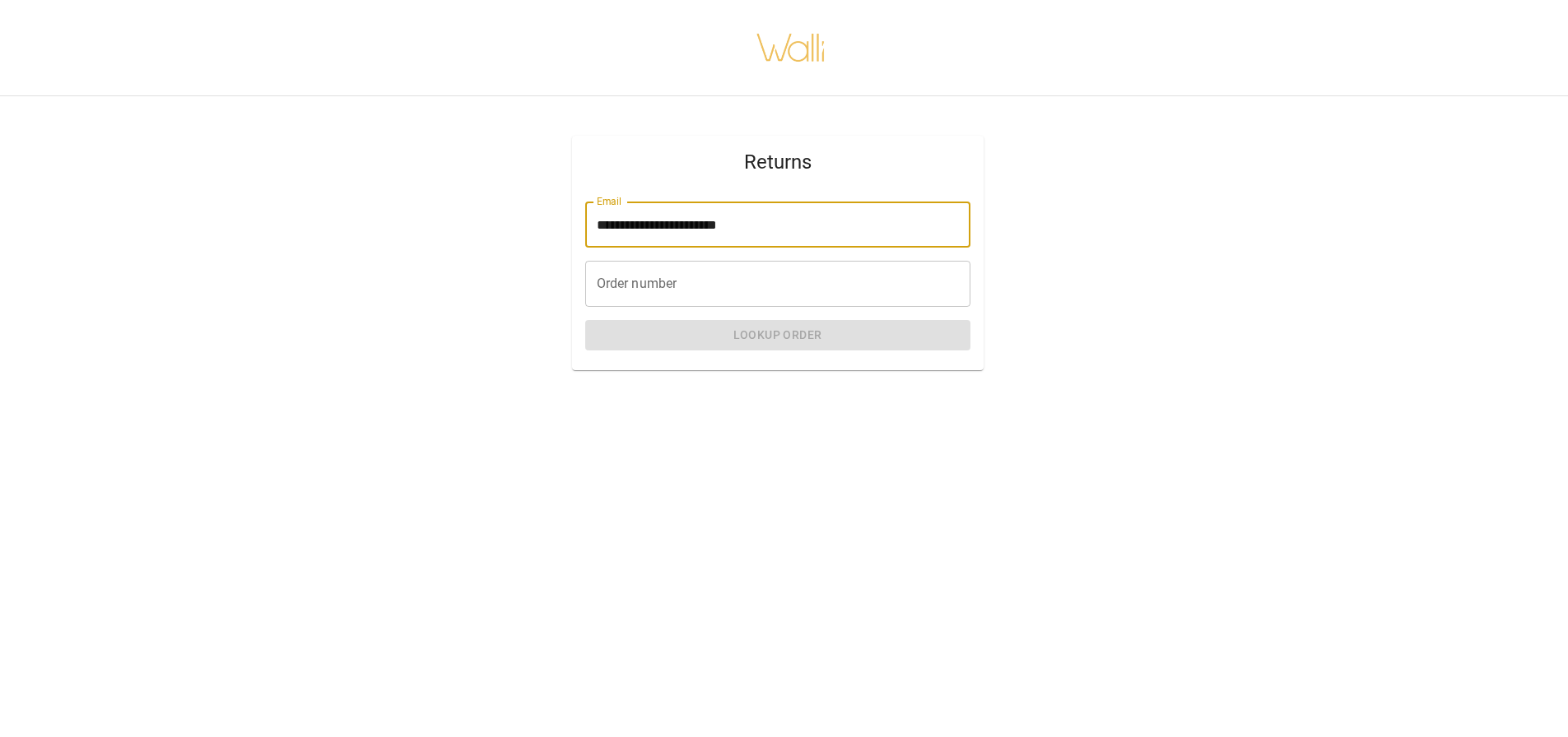 click on "**********" at bounding box center [778, 279] 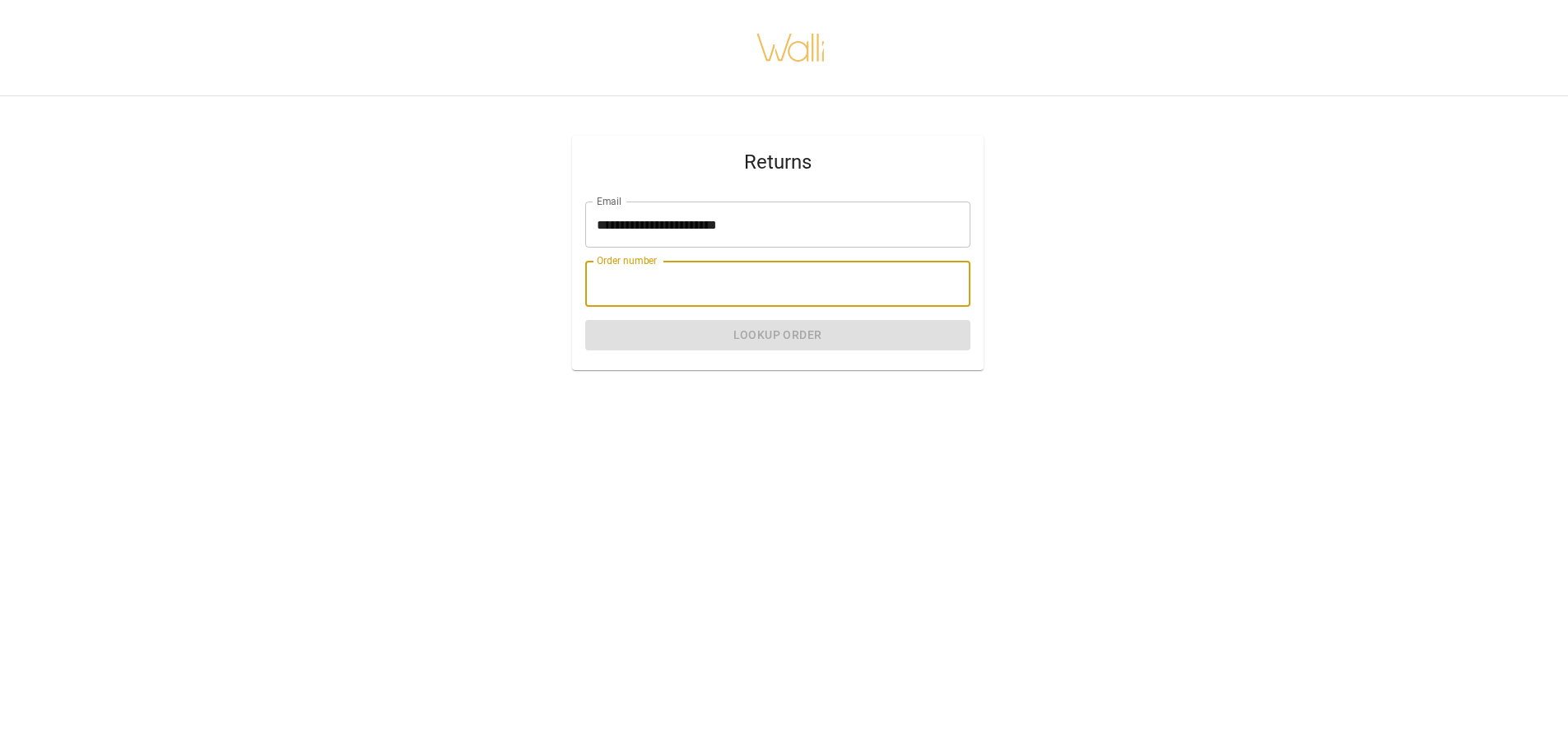 click on "Order number" at bounding box center [778, 284] 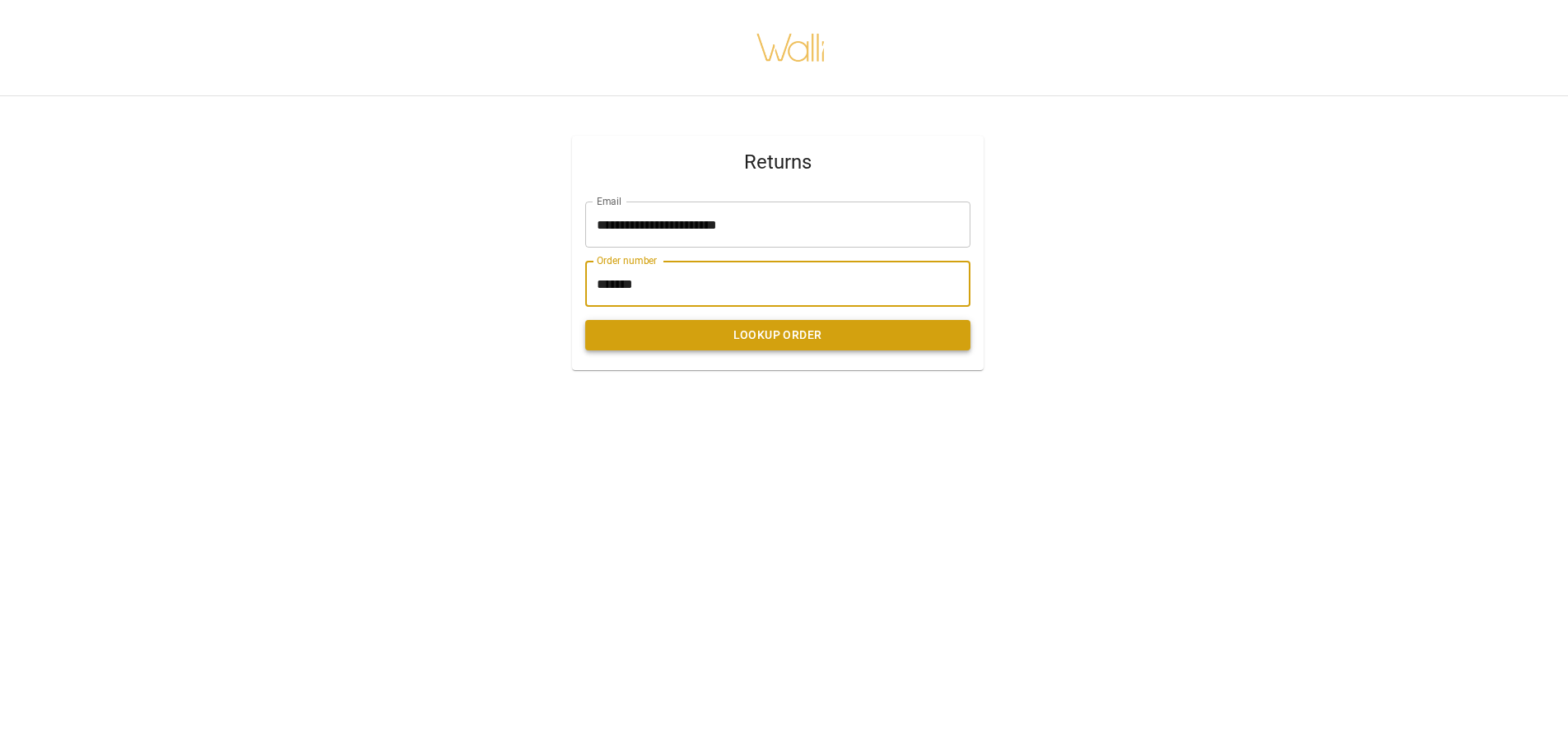 type on "*******" 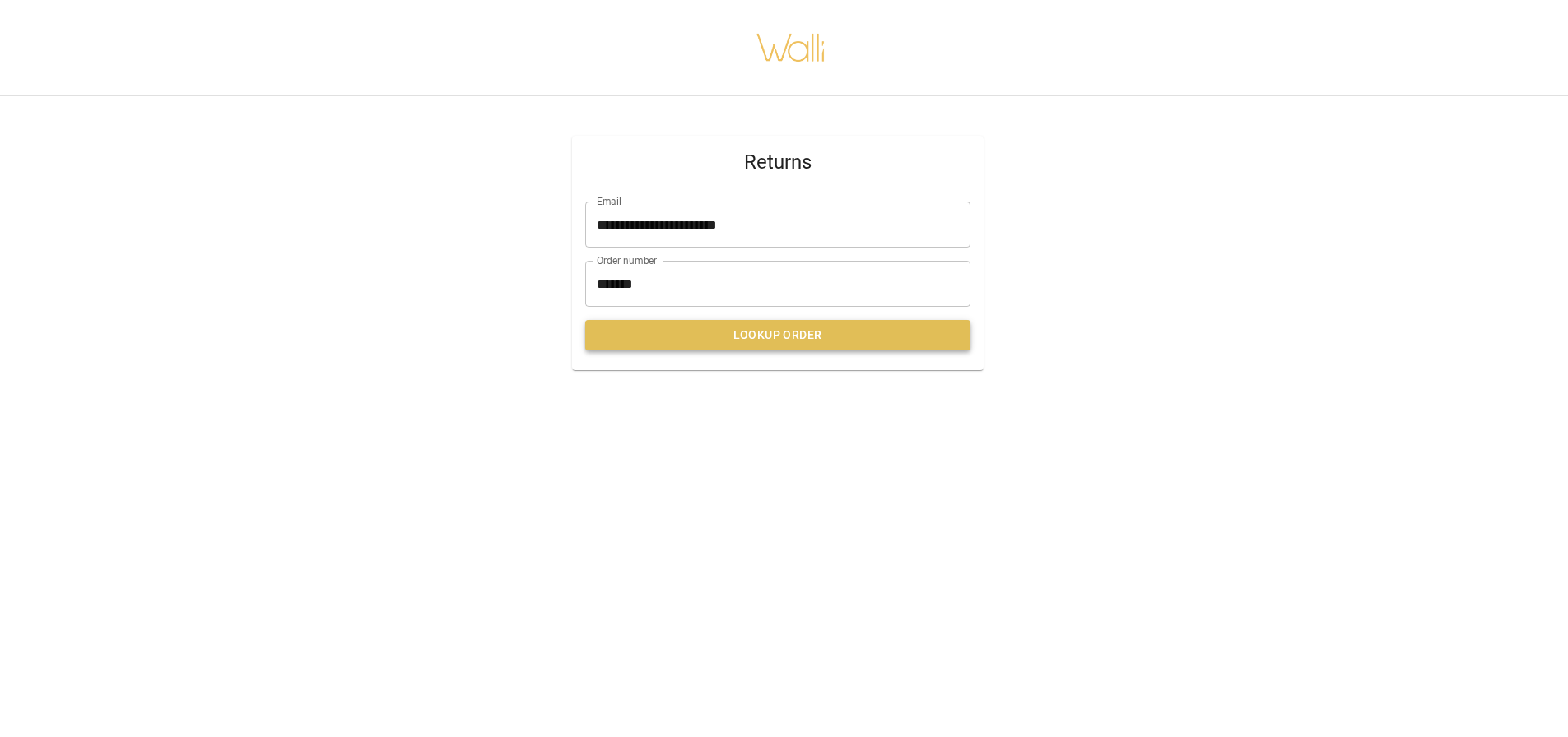 click on "Lookup Order" at bounding box center [778, 335] 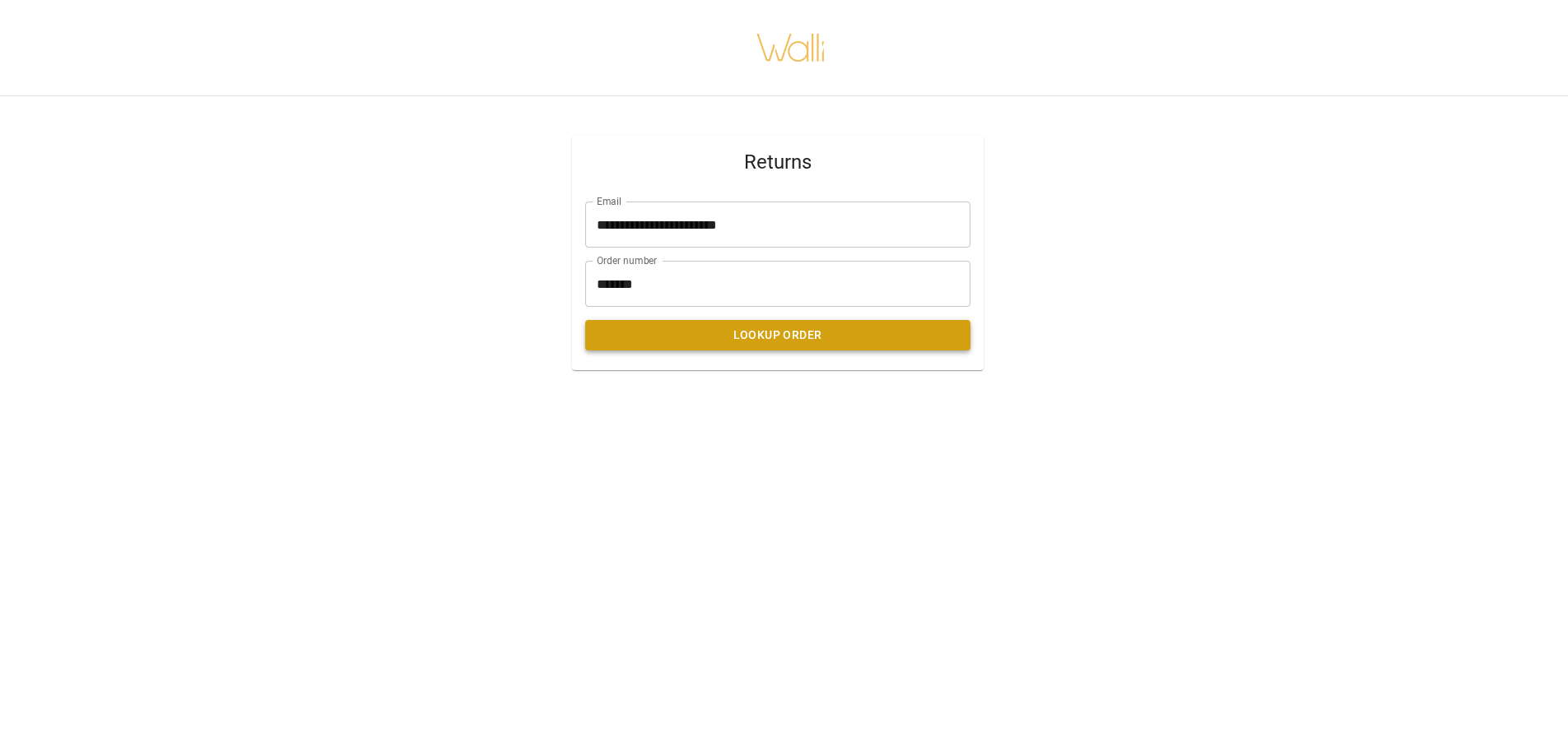 click on "Lookup Order" at bounding box center (778, 335) 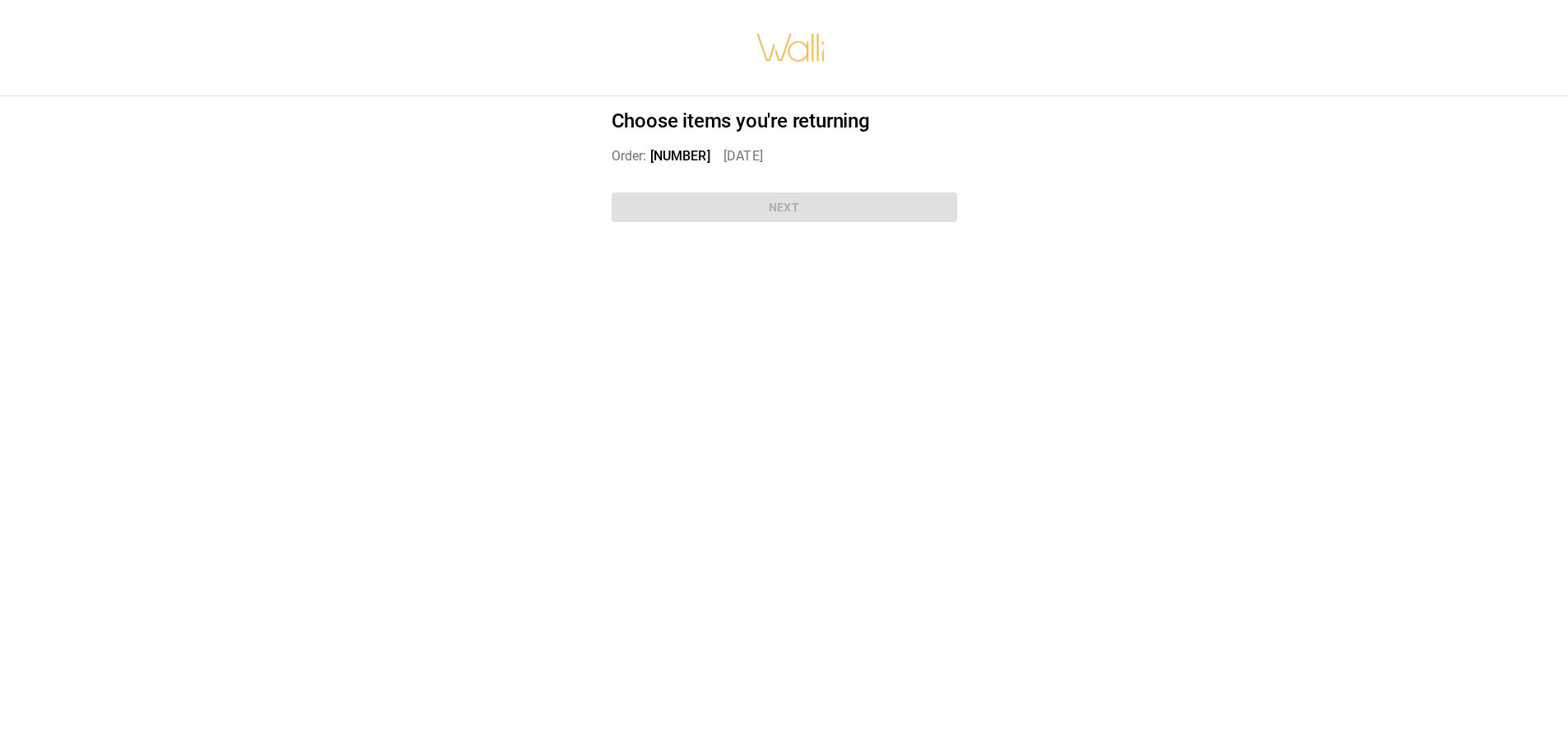 click on "Choose items you're returning Order:   [NUMBER]   [DATE] Next" at bounding box center [784, 169] 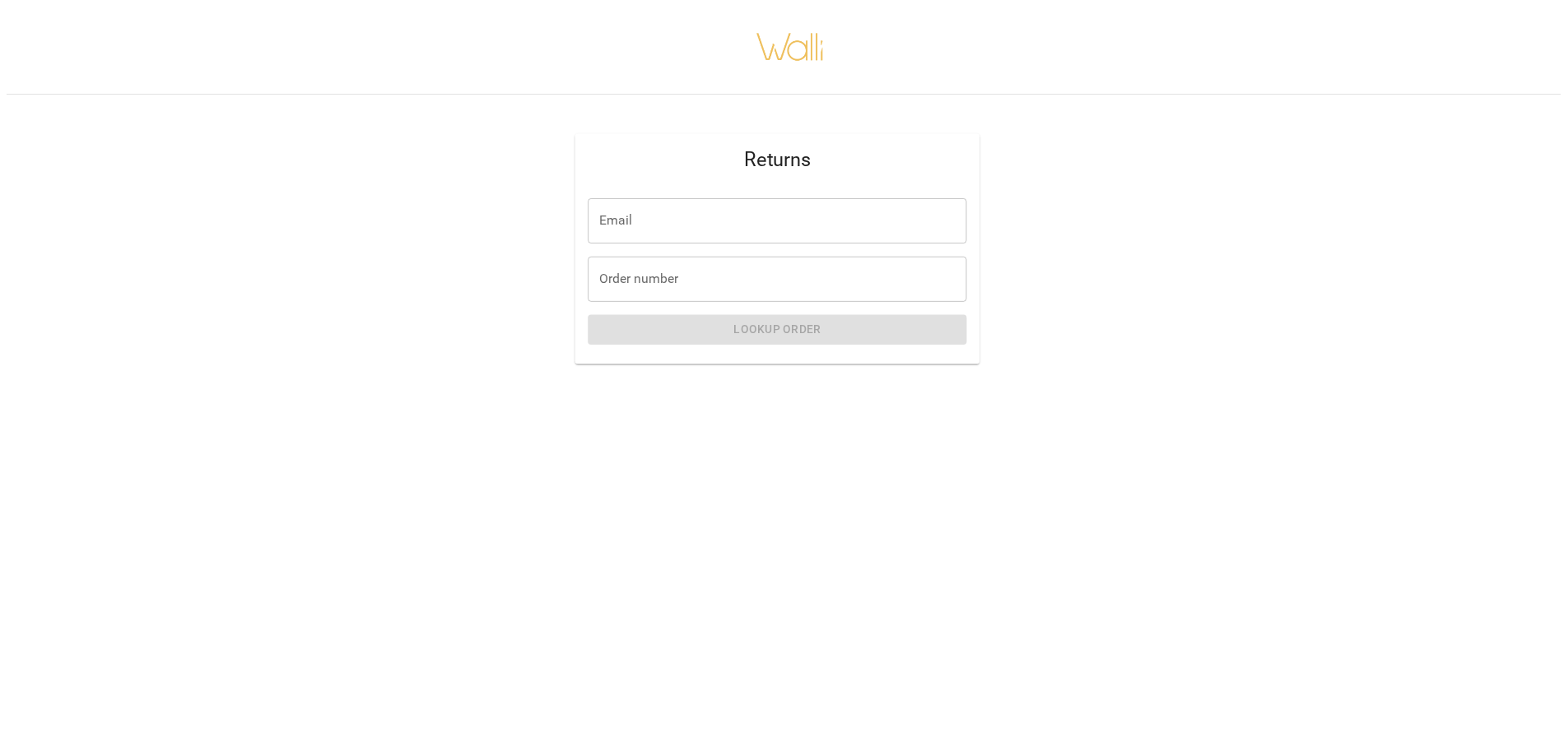 scroll, scrollTop: 0, scrollLeft: 0, axis: both 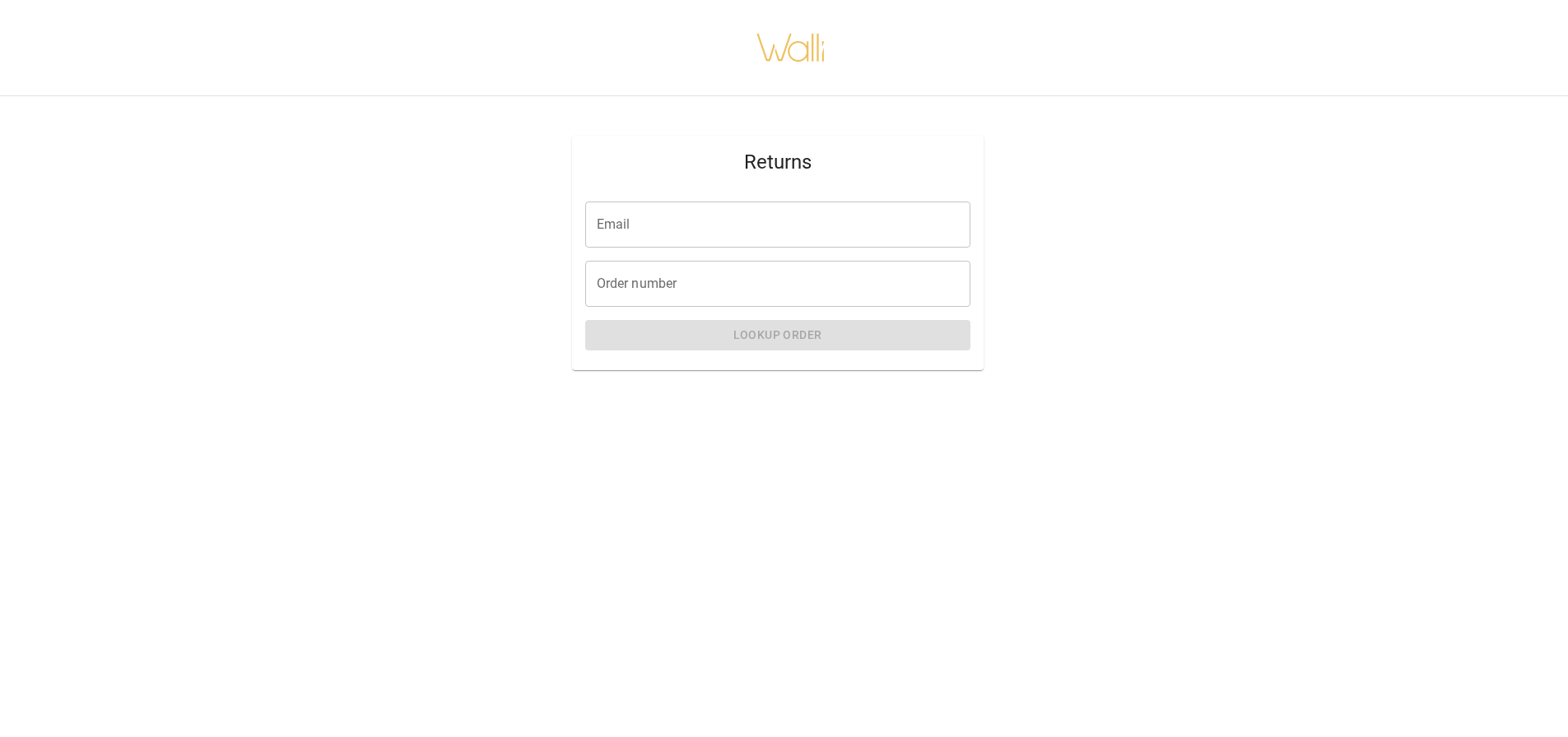 click on "Order number" at bounding box center (778, 284) 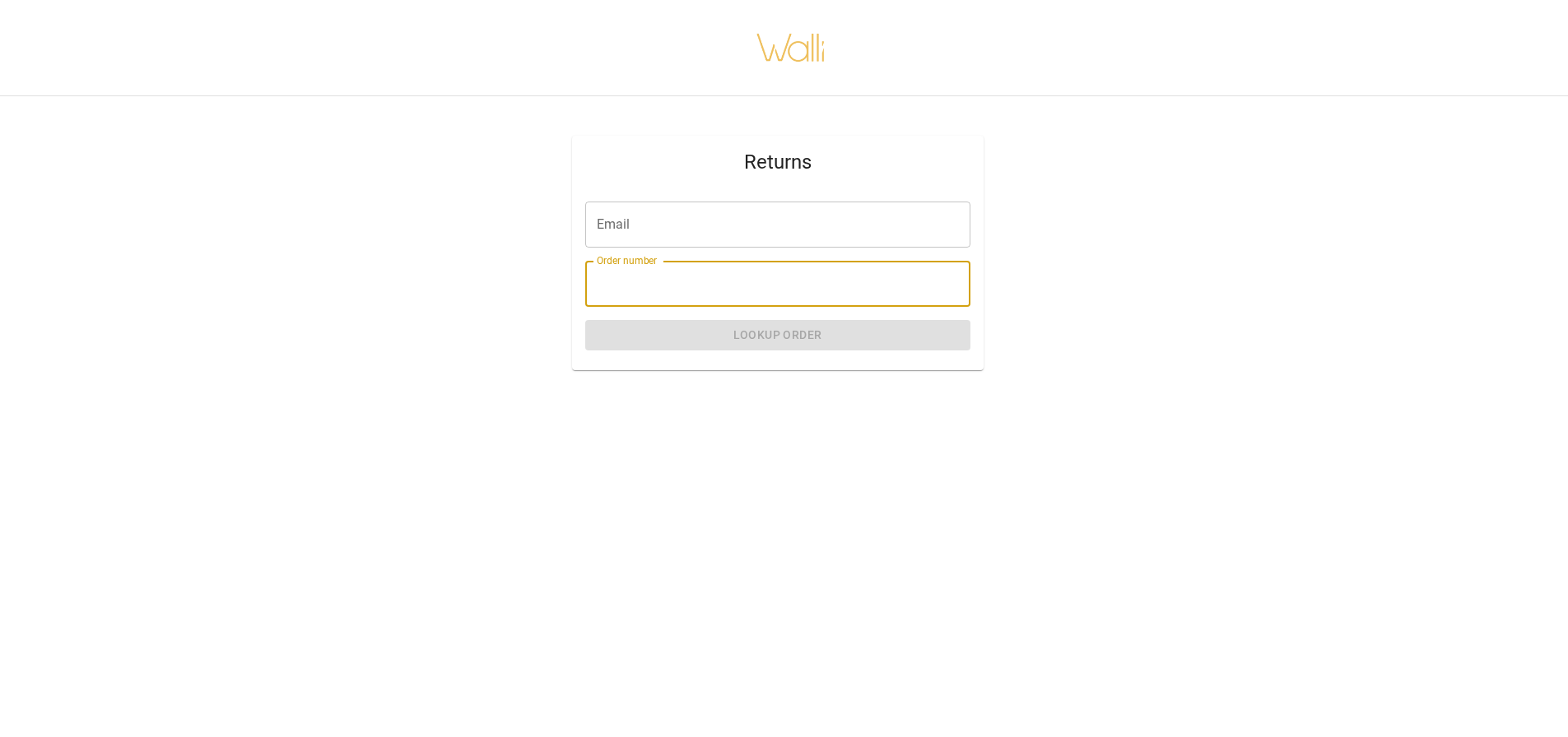 click on "Email" at bounding box center (778, 225) 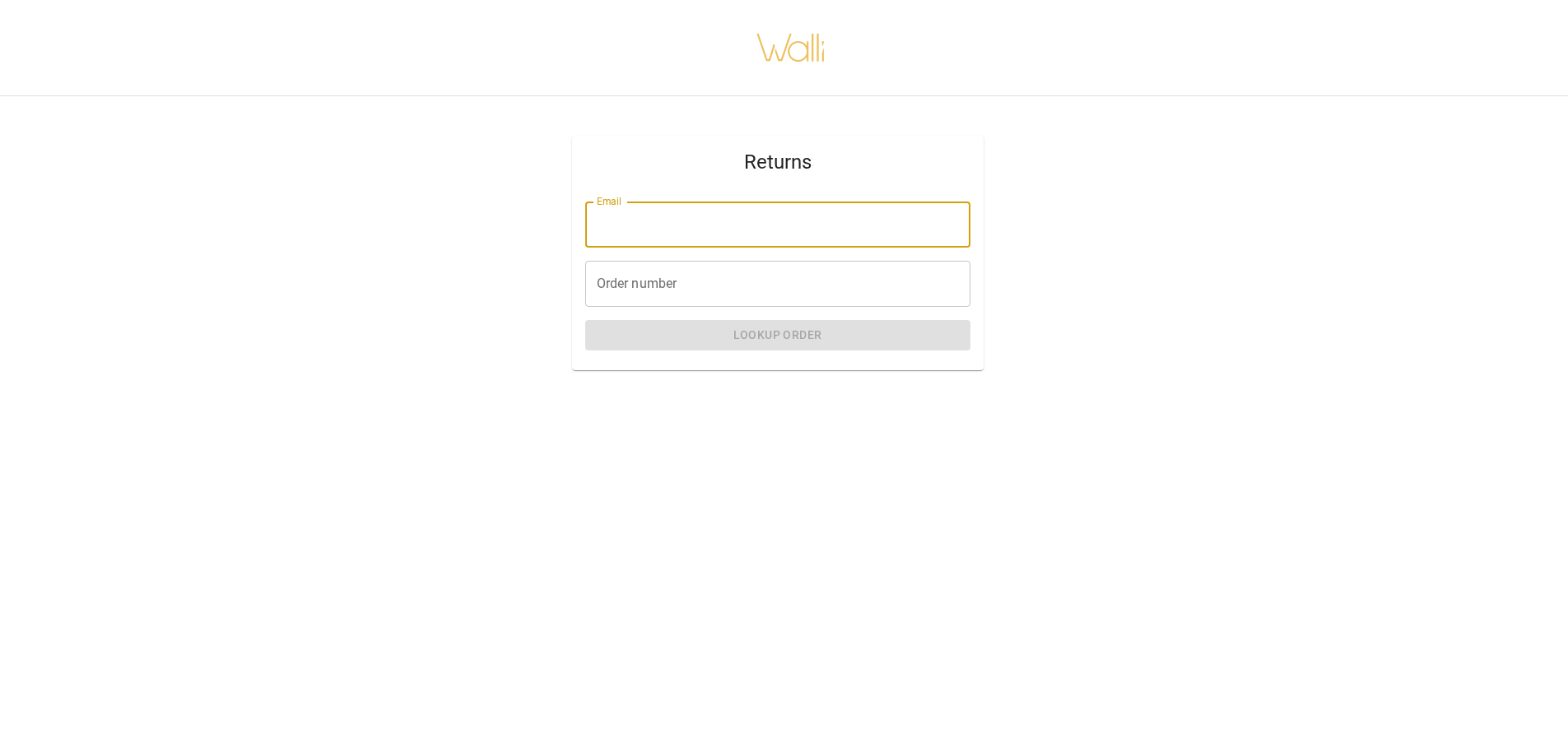 type on "**********" 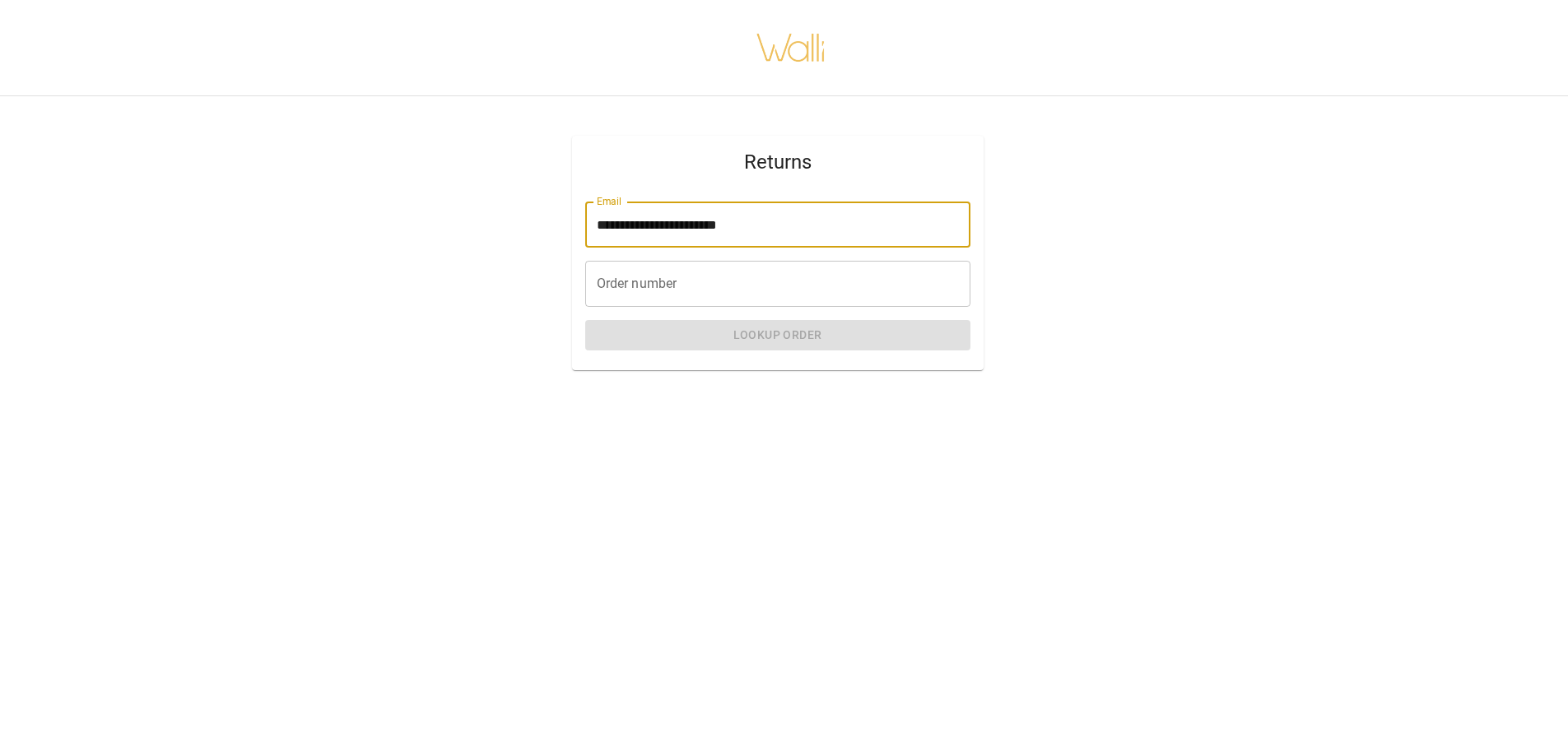 click on "Order number" at bounding box center [778, 284] 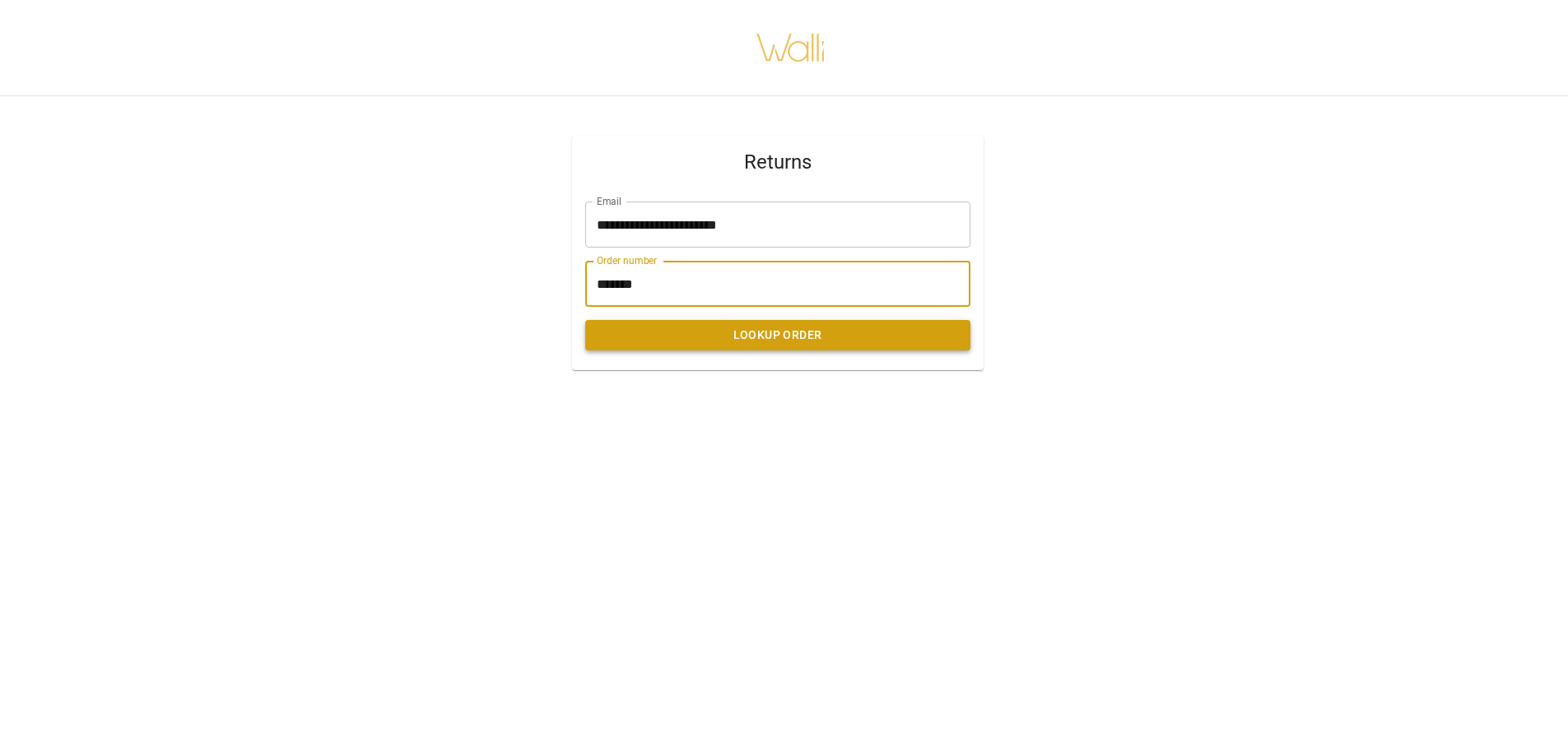 type on "*******" 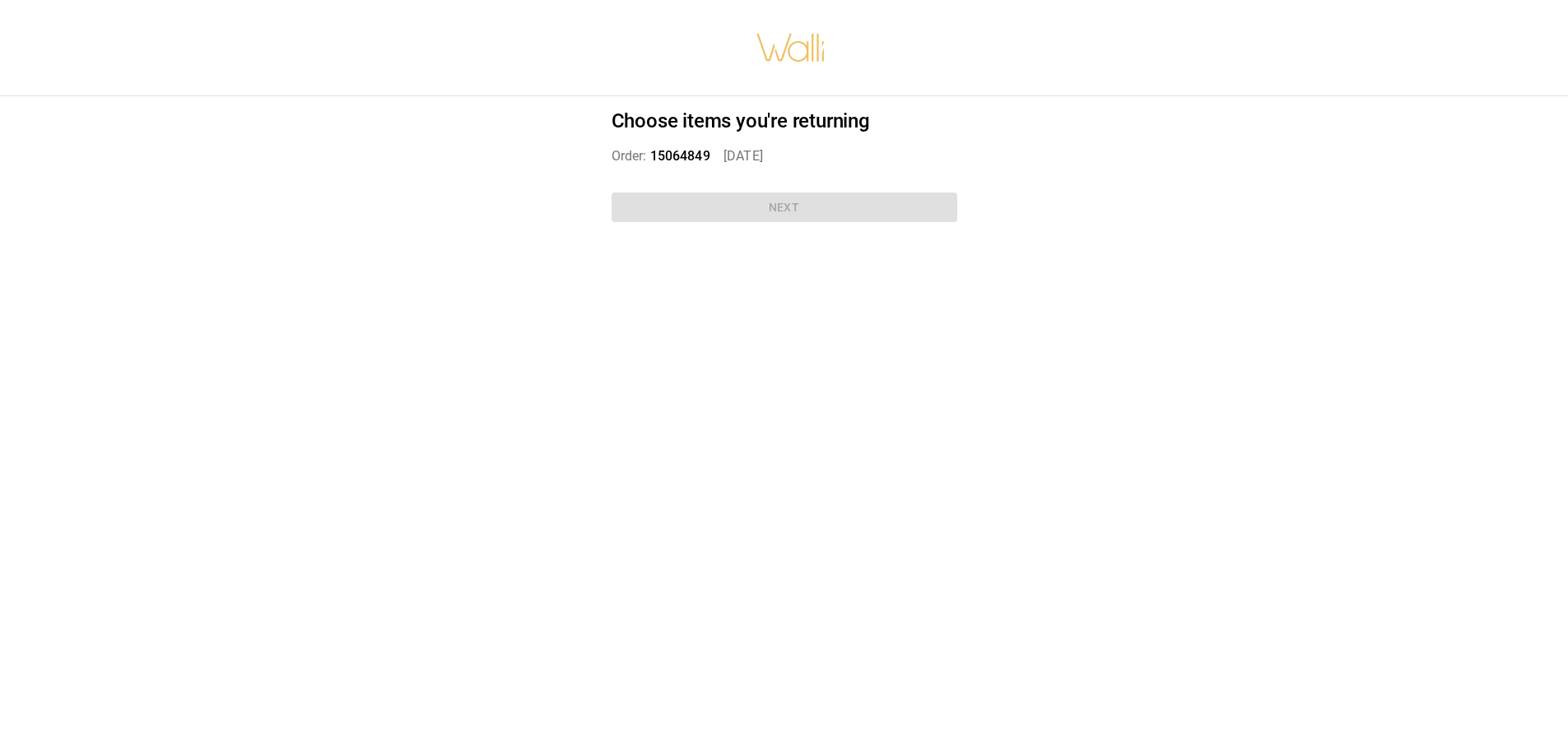 click on "Choose items you're returning Order:   [NUMBER]   [DATE] Next" at bounding box center [784, 169] 